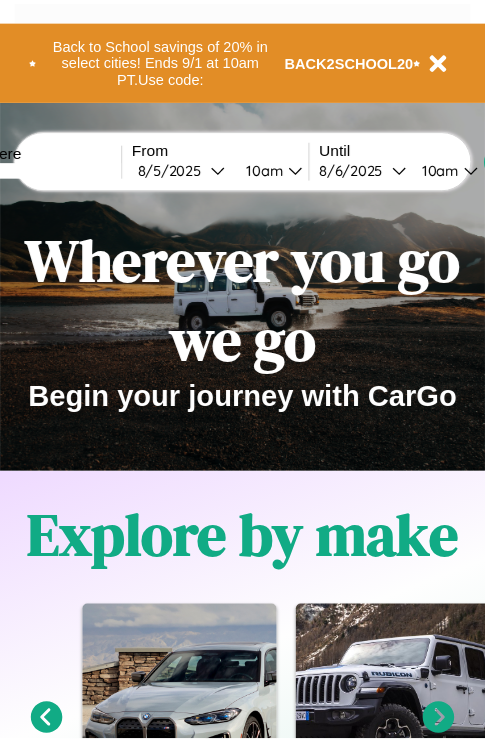 scroll, scrollTop: 0, scrollLeft: 0, axis: both 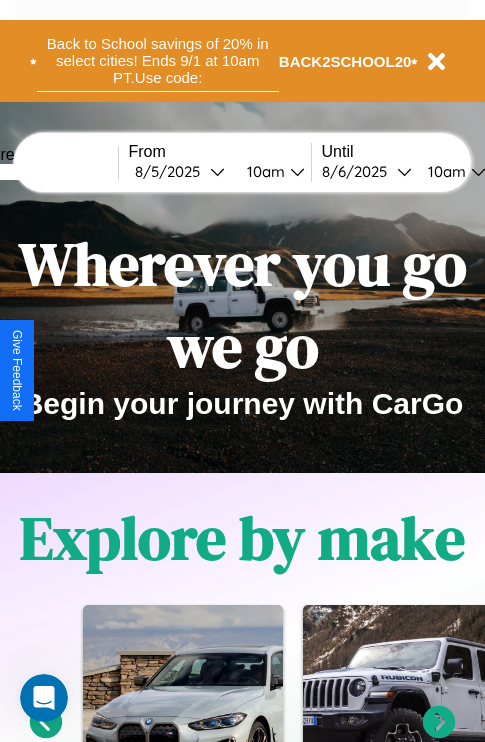 click on "Back to School savings of 20% in select cities! Ends 9/1 at 10am PT.  Use code:" at bounding box center [158, 61] 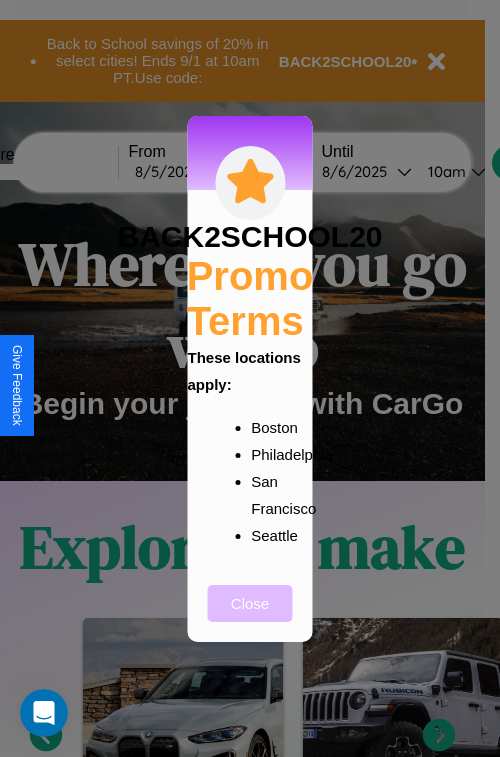 click on "Close" at bounding box center (250, 603) 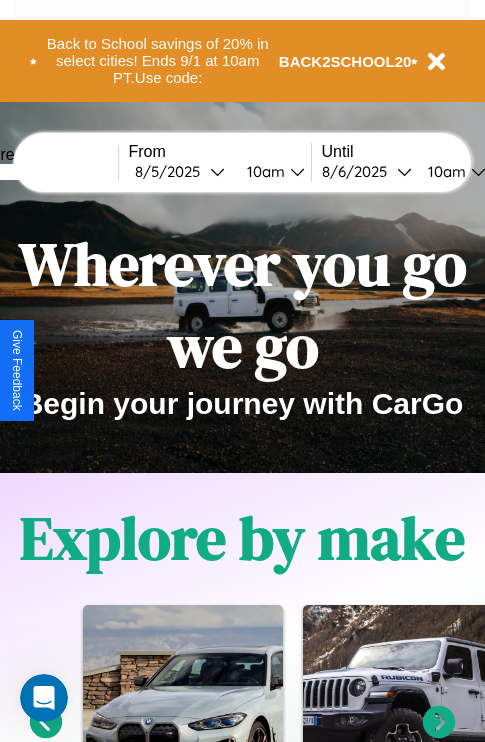 scroll, scrollTop: 817, scrollLeft: 0, axis: vertical 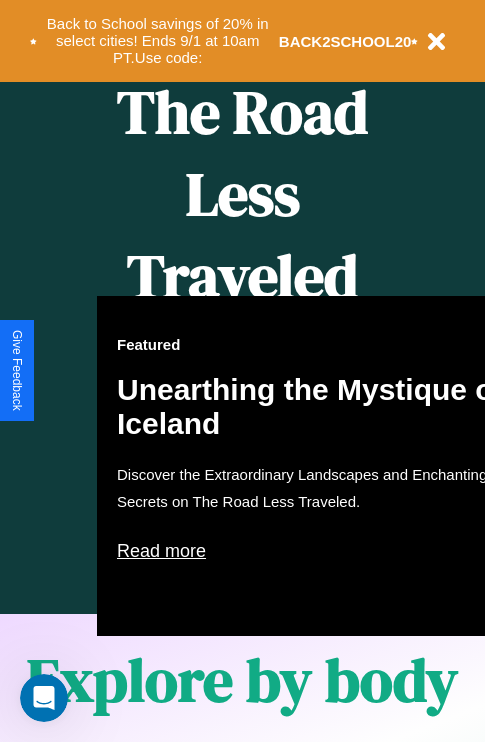 click on "Featured Unearthing the Mystique of Iceland Discover the Extraordinary Landscapes and Enchanting Secrets on The Road Less Traveled. Read more" at bounding box center [317, 466] 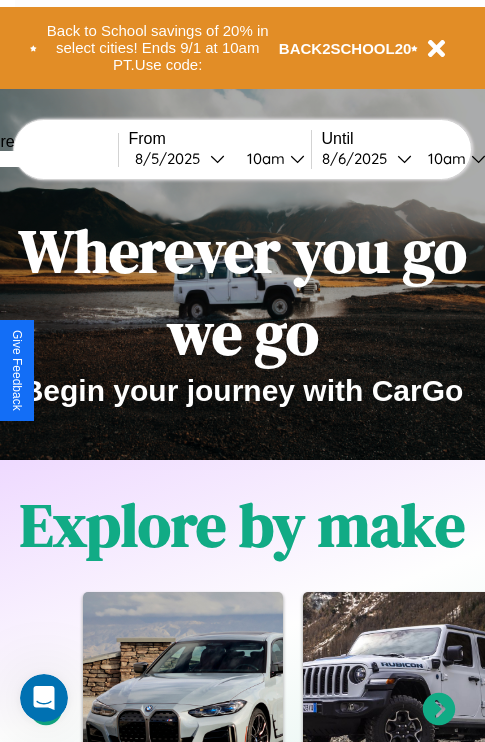 scroll, scrollTop: 0, scrollLeft: 0, axis: both 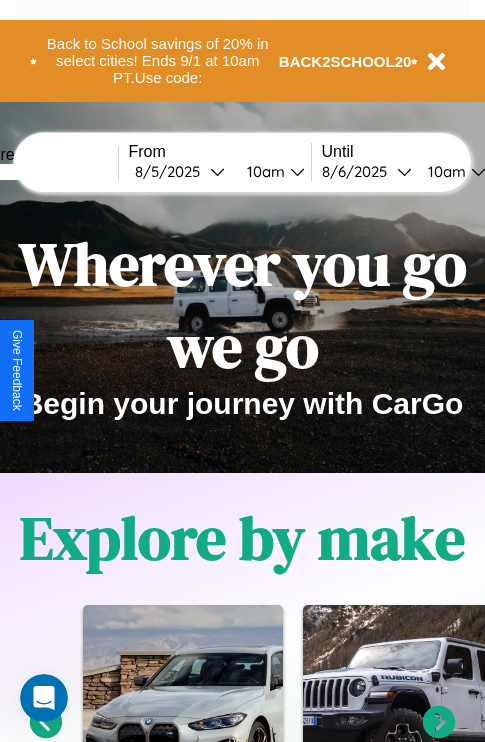 click at bounding box center [43, 172] 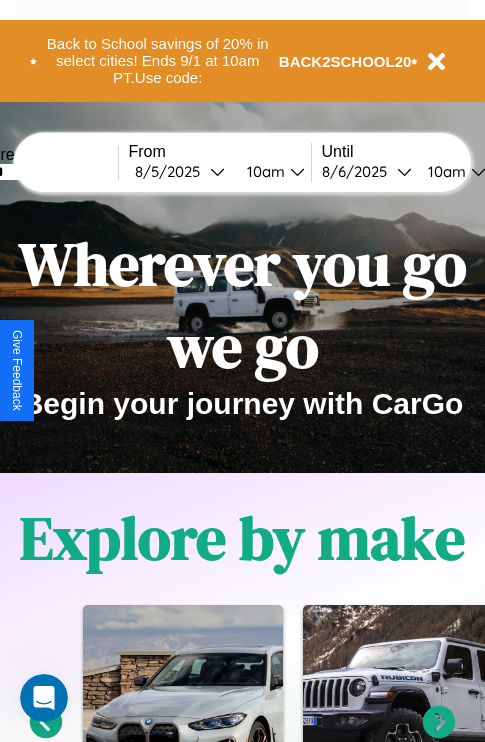 type on "******" 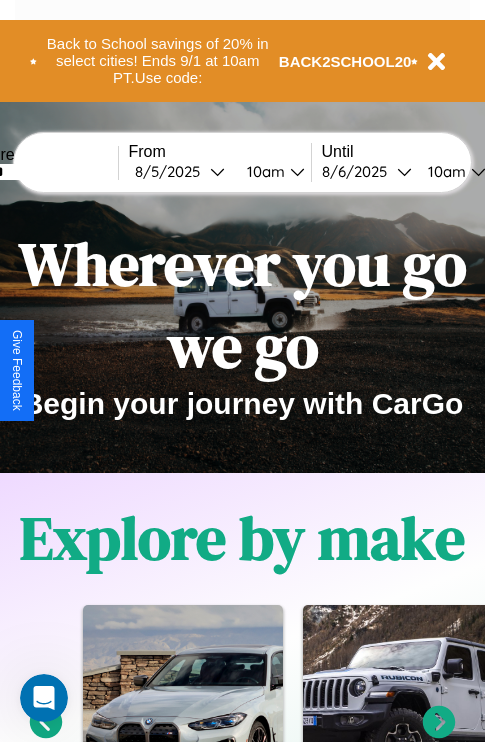 select on "*" 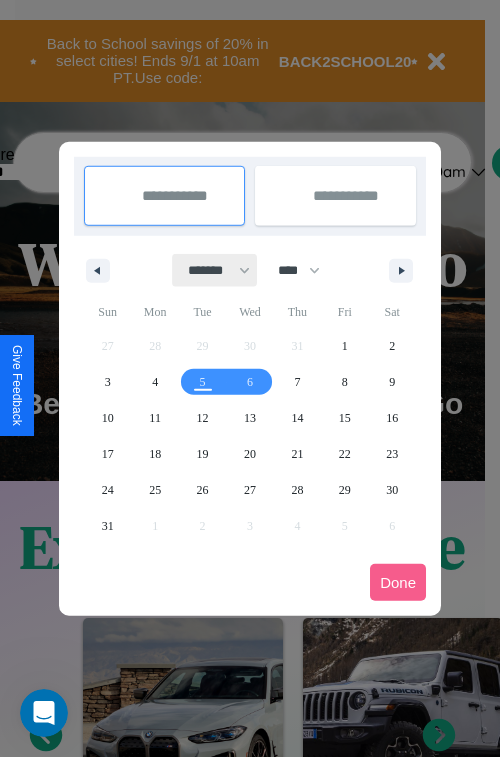 click on "******* ******** ***** ***** *** **** **** ****** ********* ******* ******** ********" at bounding box center [215, 270] 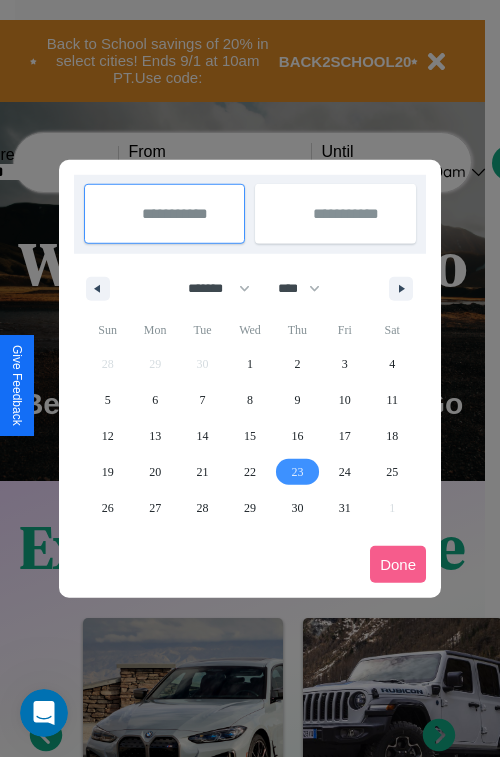 click on "23" at bounding box center [297, 472] 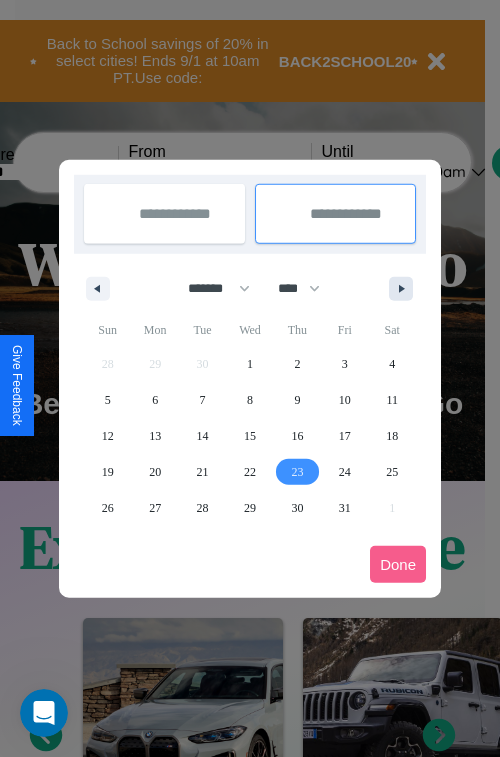 click at bounding box center [405, 289] 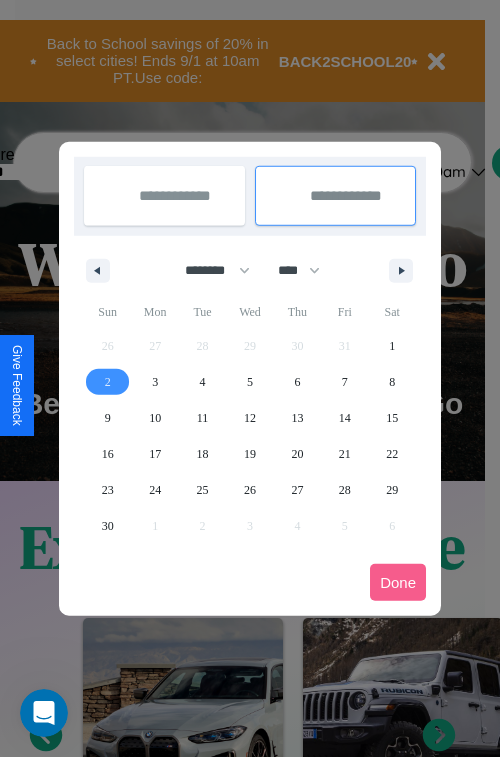 click on "2" at bounding box center [108, 382] 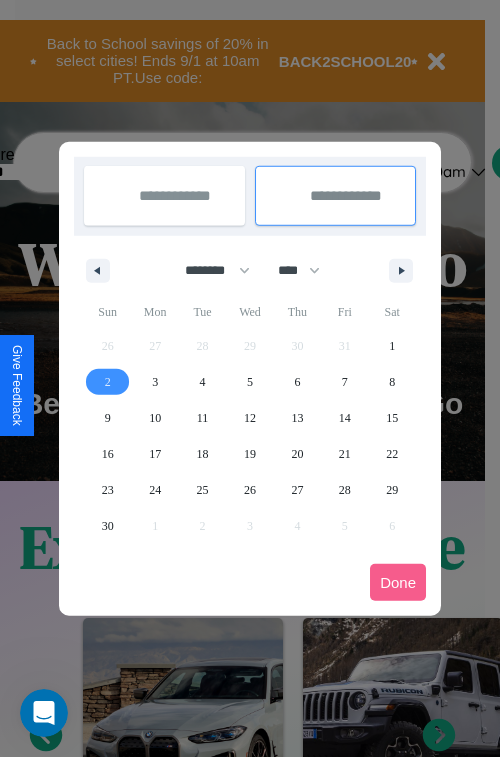 select on "*" 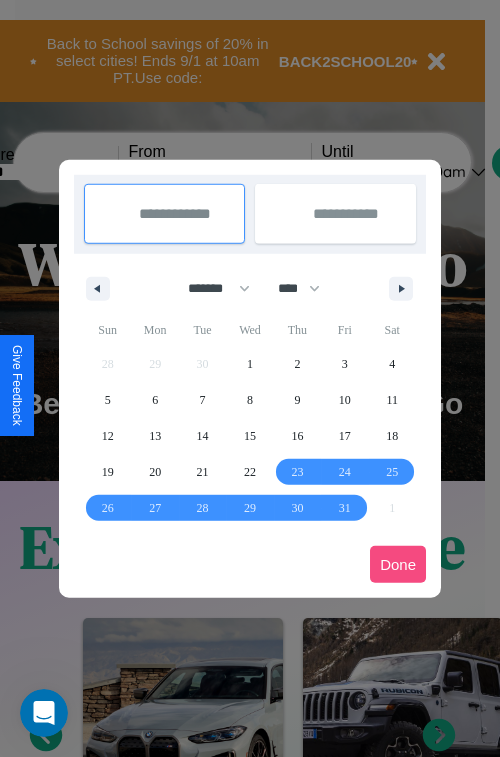click on "Done" at bounding box center (398, 564) 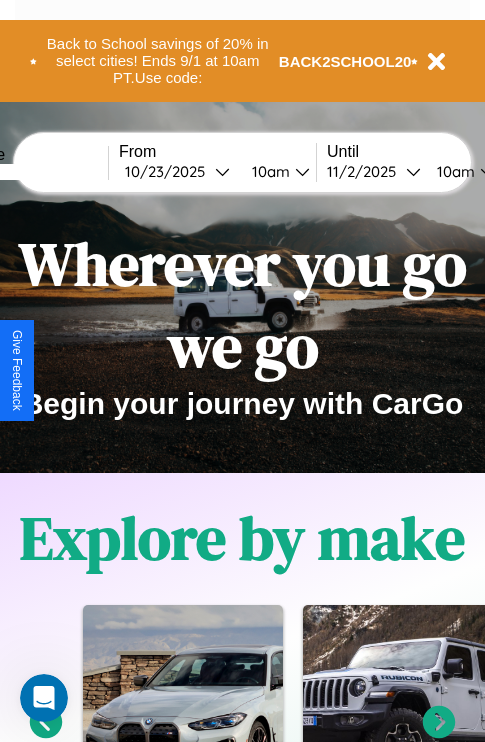 scroll, scrollTop: 0, scrollLeft: 77, axis: horizontal 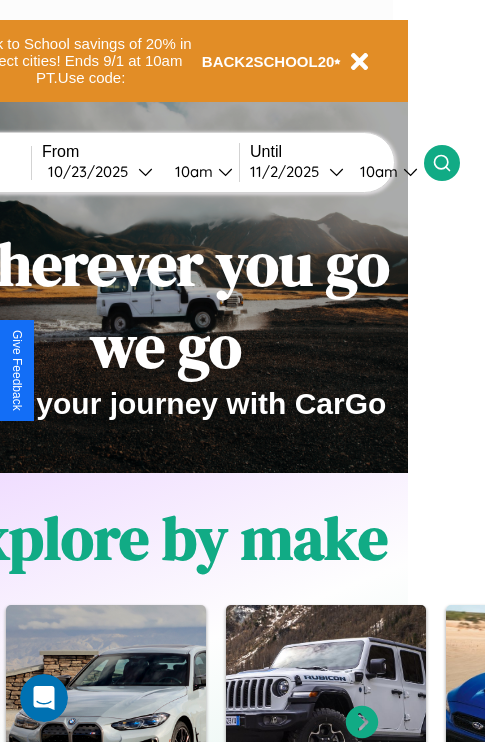 click 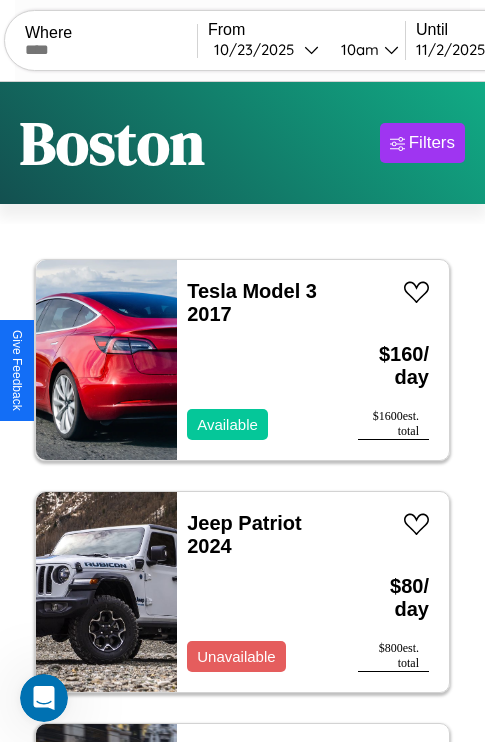 scroll, scrollTop: 50, scrollLeft: 0, axis: vertical 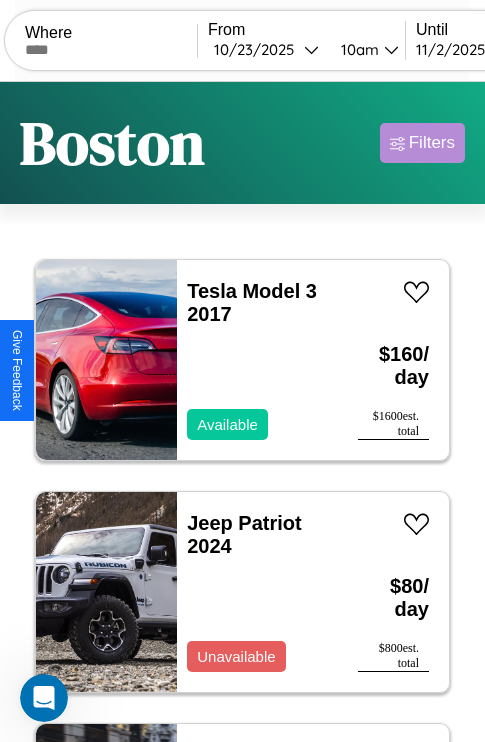 click on "Filters" at bounding box center [432, 143] 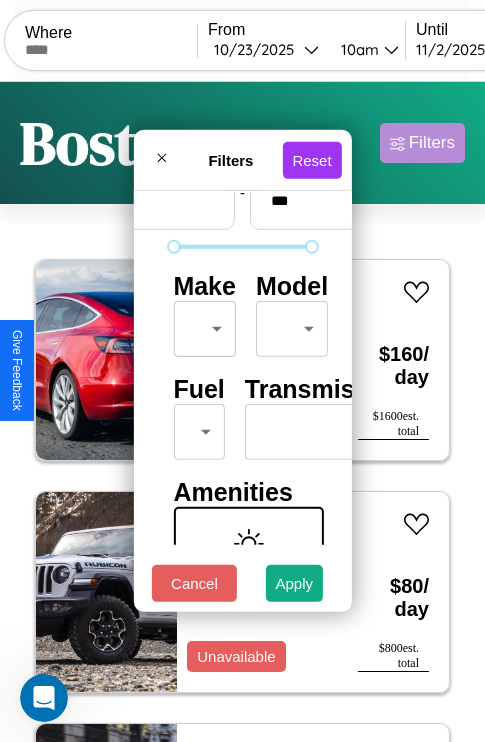 scroll, scrollTop: 162, scrollLeft: 0, axis: vertical 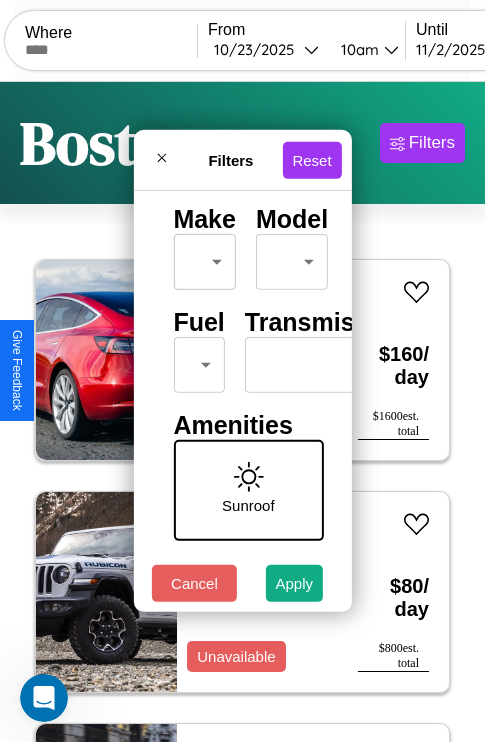 click on "CarGo Where From [DATE] [TIME] Until [DATE] [TIME] Become a Host Login Sign Up [CITY] Filters 42  cars in this area These cars can be picked up in this city. Tesla   Model 3   2017 Available $ 160  / day $ 1600  est. total Jeep   Patriot   2024 Unavailable $ 80  / day $ 800  est. total Lexus   TX   2024 Available $ 150  / day $ 1500  est. total Hyundai   Sonata   2020 Available $ 40  / day $ 400  est. total Jaguar   XJ8   2016 Unavailable $ 120  / day $ 1200  est. total Maserati   MC20   2020 Available $ 150  / day $ 1500  est. total Subaru   DL   2024 Available $ 60  / day $ 600  est. total BMW   M4   2024 Unavailable $ 170  / day $ 1700  est. total Jeep   Comanche   2018 Available $ 120  / day $ 1200  est. total Bentley   Mulsanne   2023 Available $ 120  / day $ 1200  est. total Hummer   H3   2022 Available $ 140  / day $ 1400  est. total Ford   Courier   2018 Available $ 60  / day $ 600  est. total Alfa Romeo   Spider   2014 Available $ 40  / day $ 400  est. total Ford   Malibu Sedan   2023 $ $" at bounding box center (242, 412) 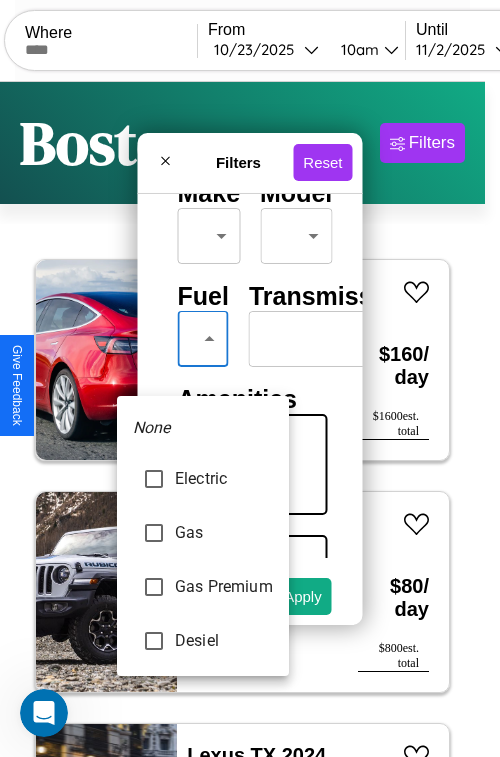 type on "********" 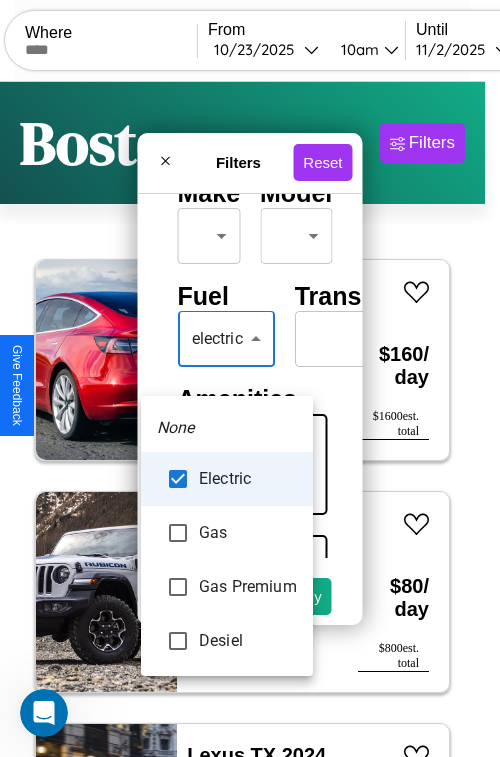 click at bounding box center (250, 378) 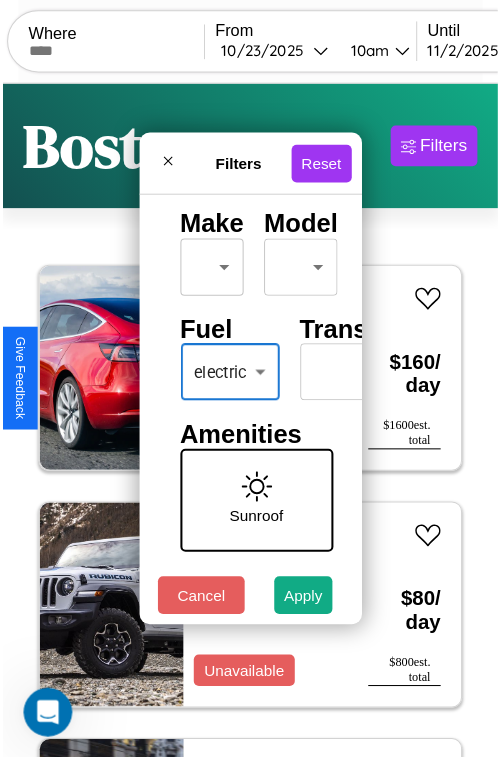 scroll, scrollTop: 59, scrollLeft: 0, axis: vertical 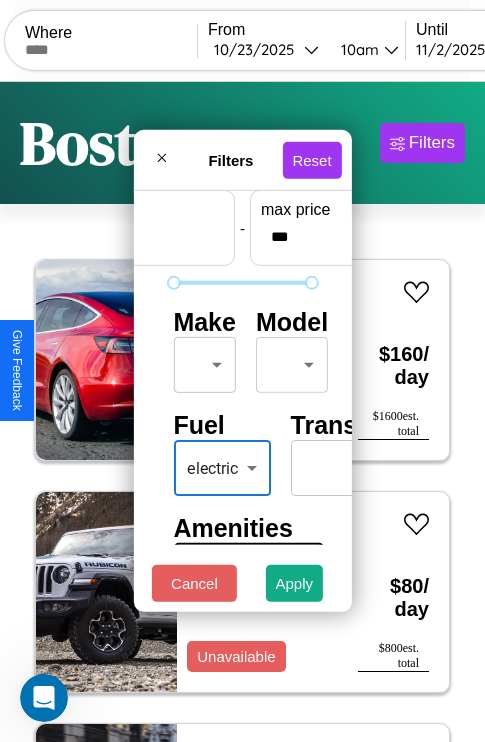 click on "CarGo Where From [DATE] [TIME] Until [DATE] [TIME] Become a Host Login Sign Up [CITY] Filters 42  cars in this area These cars can be picked up in this city. Tesla   Model 3   2017 Available $ 160  / day $ 1600  est. total Jeep   Patriot   2024 Unavailable $ 80  / day $ 800  est. total Lexus   TX   2024 Available $ 150  / day $ 1500  est. total Hyundai   Sonata   2020 Available $ 40  / day $ 400  est. total Jaguar   XJ8   2016 Unavailable $ 120  / day $ 1200  est. total Maserati   MC20   2020 Available $ 150  / day $ 1500  est. total Subaru   DL   2024 Available $ 60  / day $ 600  est. total BMW   M4   2024 Unavailable $ 170  / day $ 1700  est. total Jeep   Comanche   2018 Available $ 120  / day $ 1200  est. total Bentley   Mulsanne   2023 Available $ 120  / day $ 1200  est. total Hummer   H3   2022 Available $ 140  / day $ 1400  est. total Ford   Courier   2018 Available $ 60  / day $ 600  est. total Alfa Romeo   Spider   2014 Available $ 40  / day $ 400  est. total Ford   Malibu Sedan   2023 $ $" at bounding box center [242, 412] 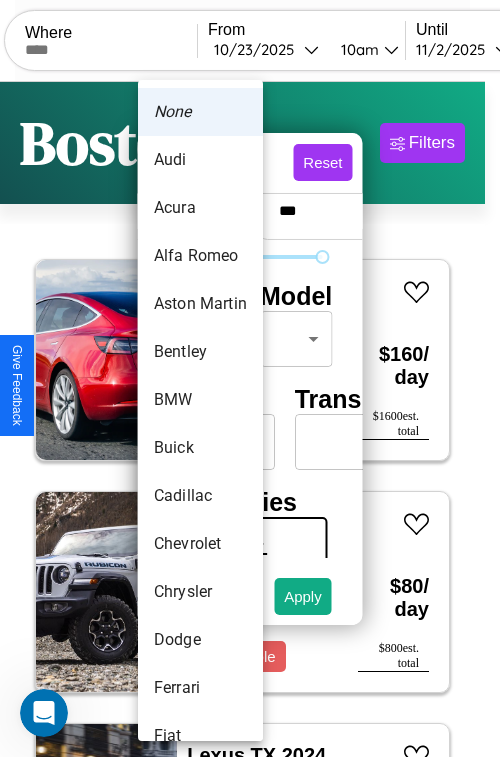click on "Audi" at bounding box center [200, 160] 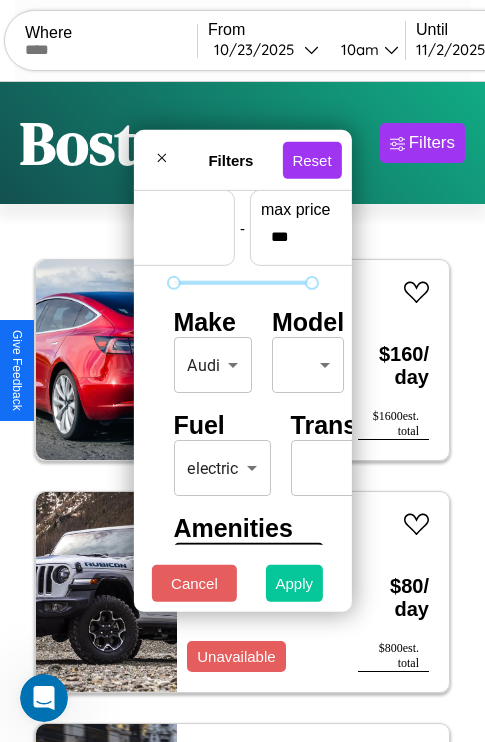 click on "Apply" at bounding box center [295, 583] 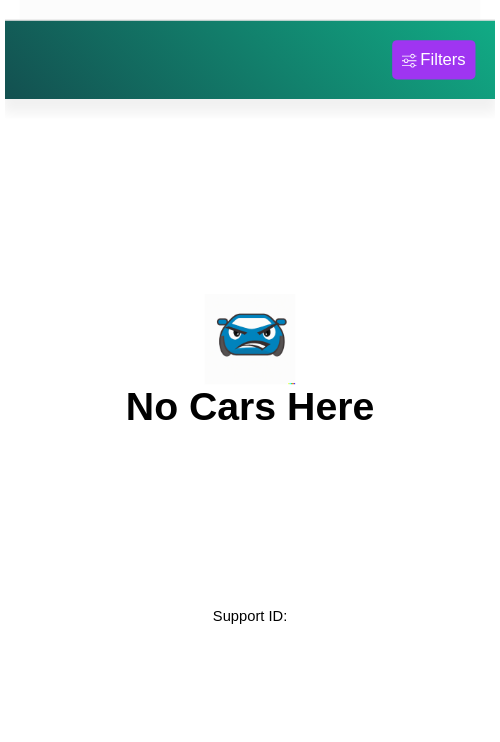 scroll, scrollTop: 0, scrollLeft: 0, axis: both 